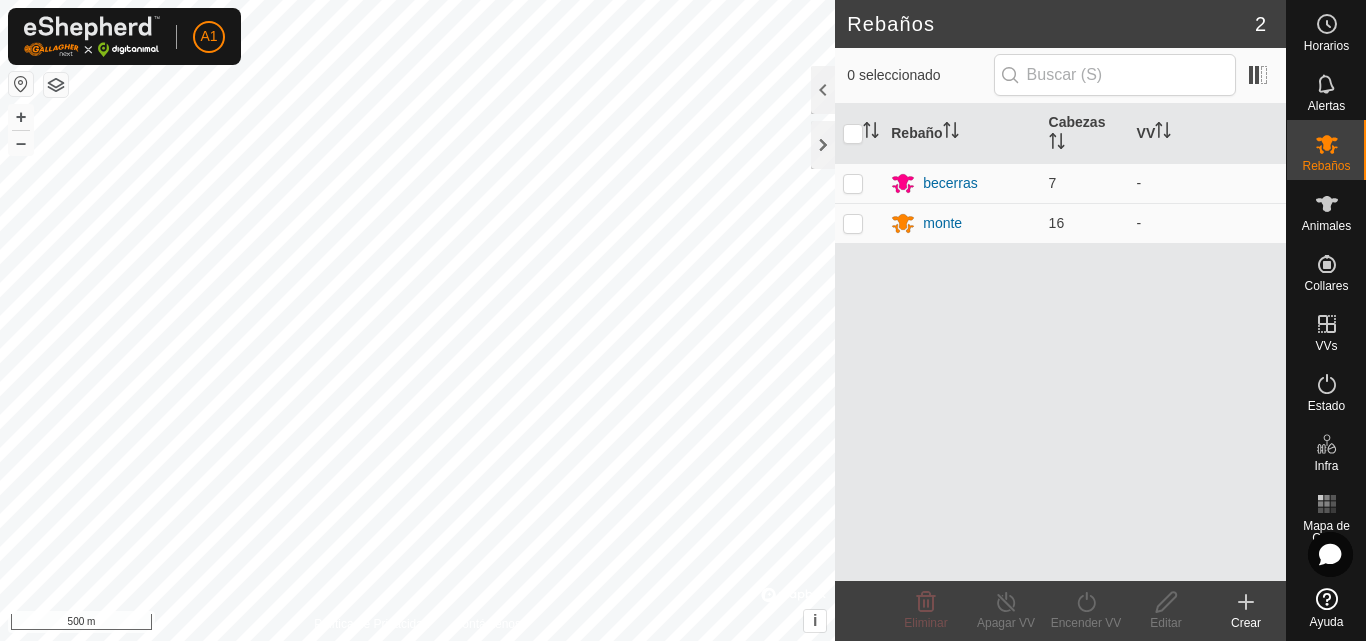 scroll, scrollTop: 0, scrollLeft: 0, axis: both 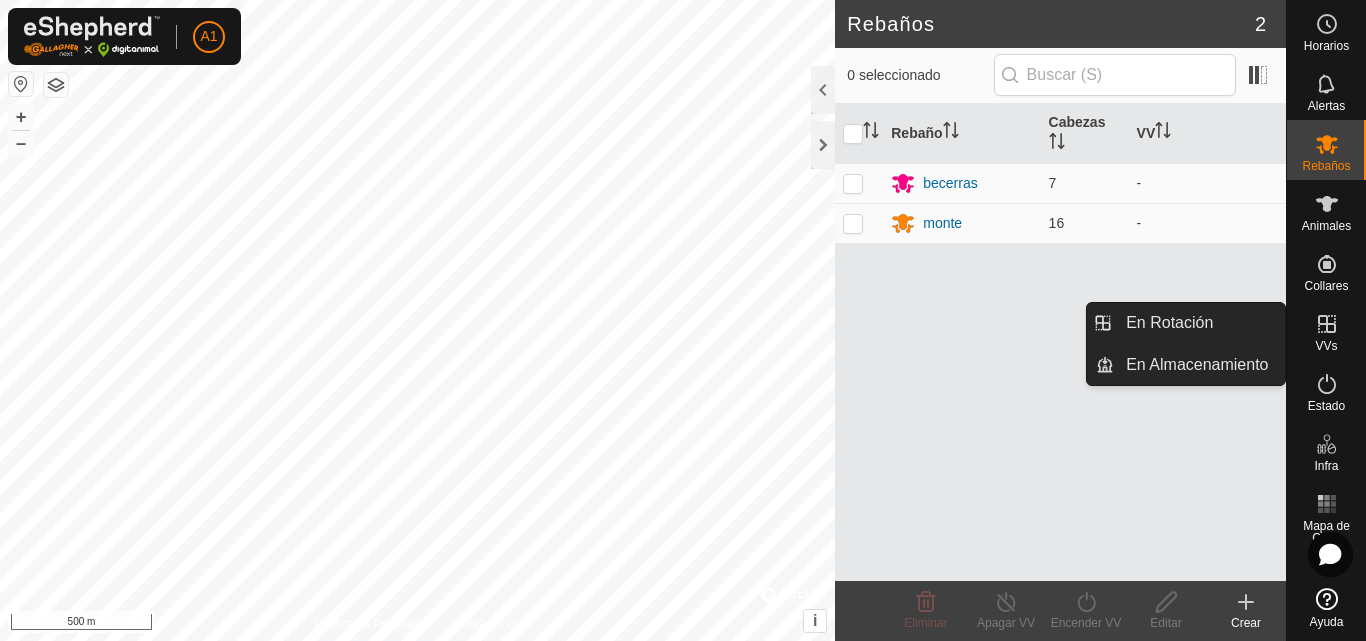 click 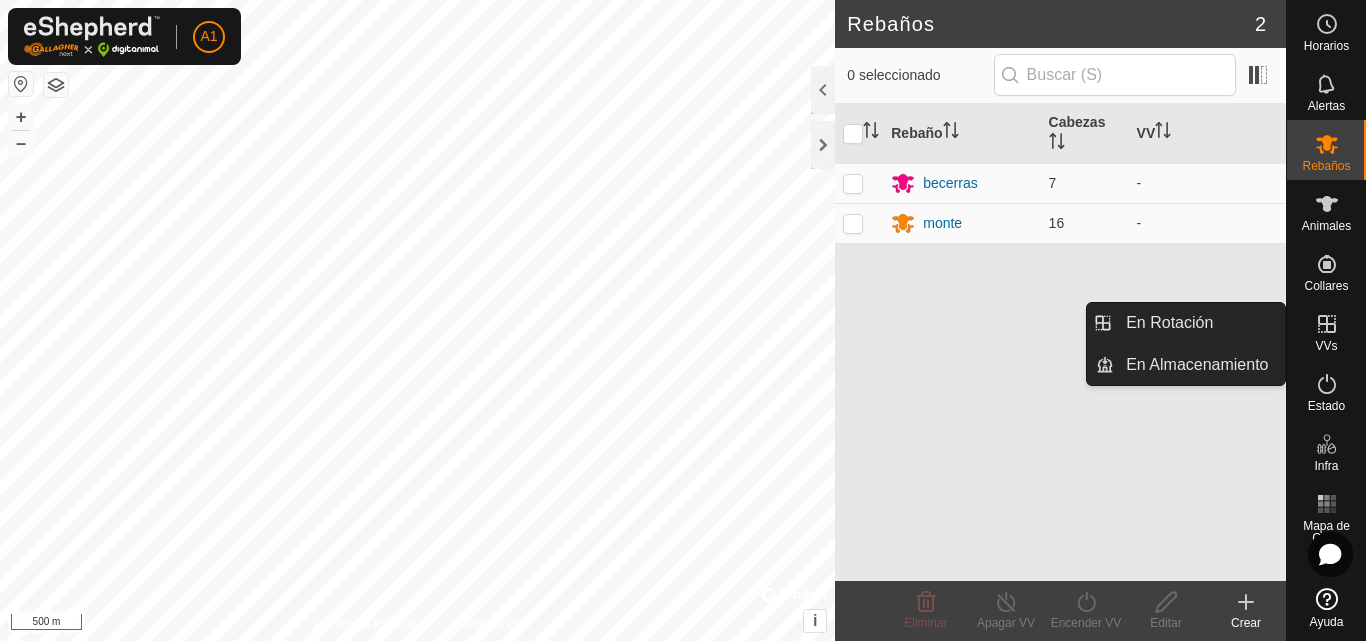 click 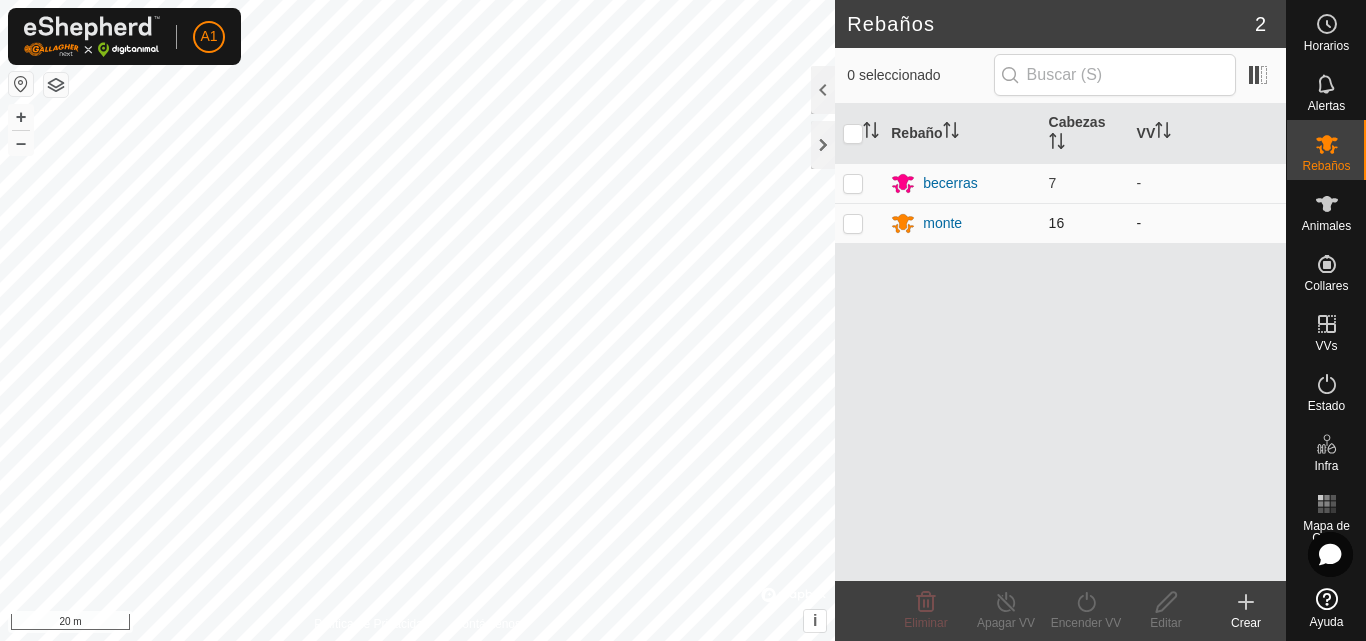 click at bounding box center (853, 223) 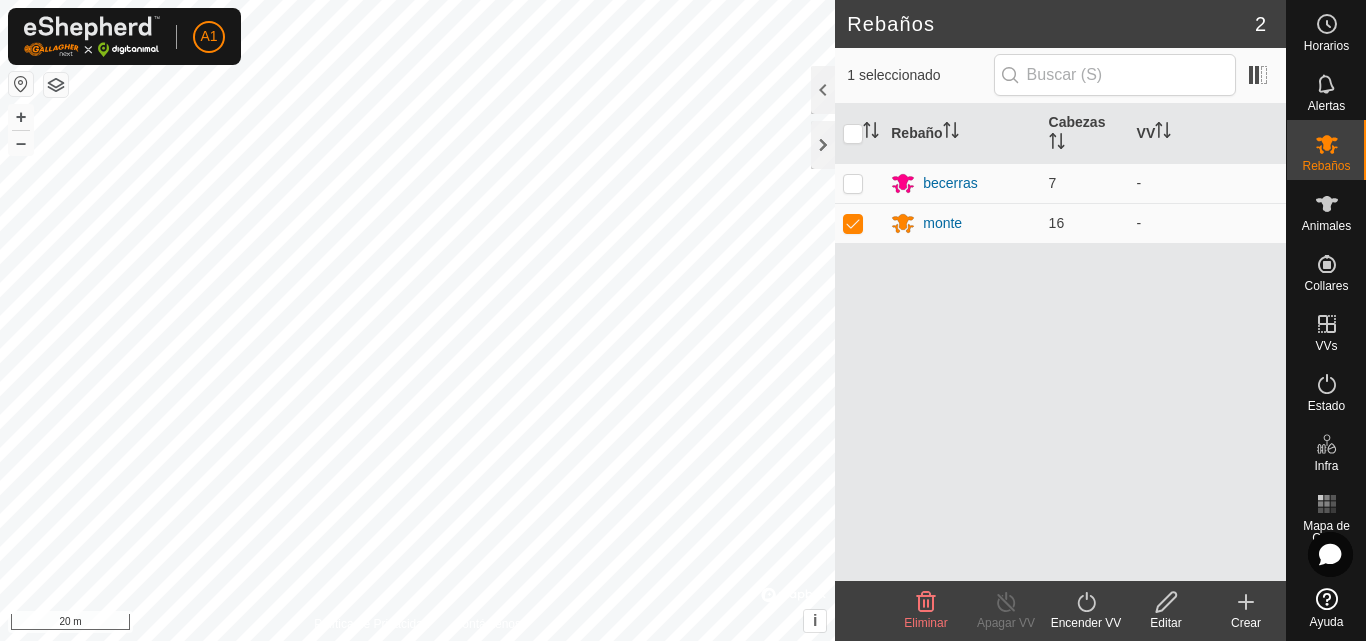 click 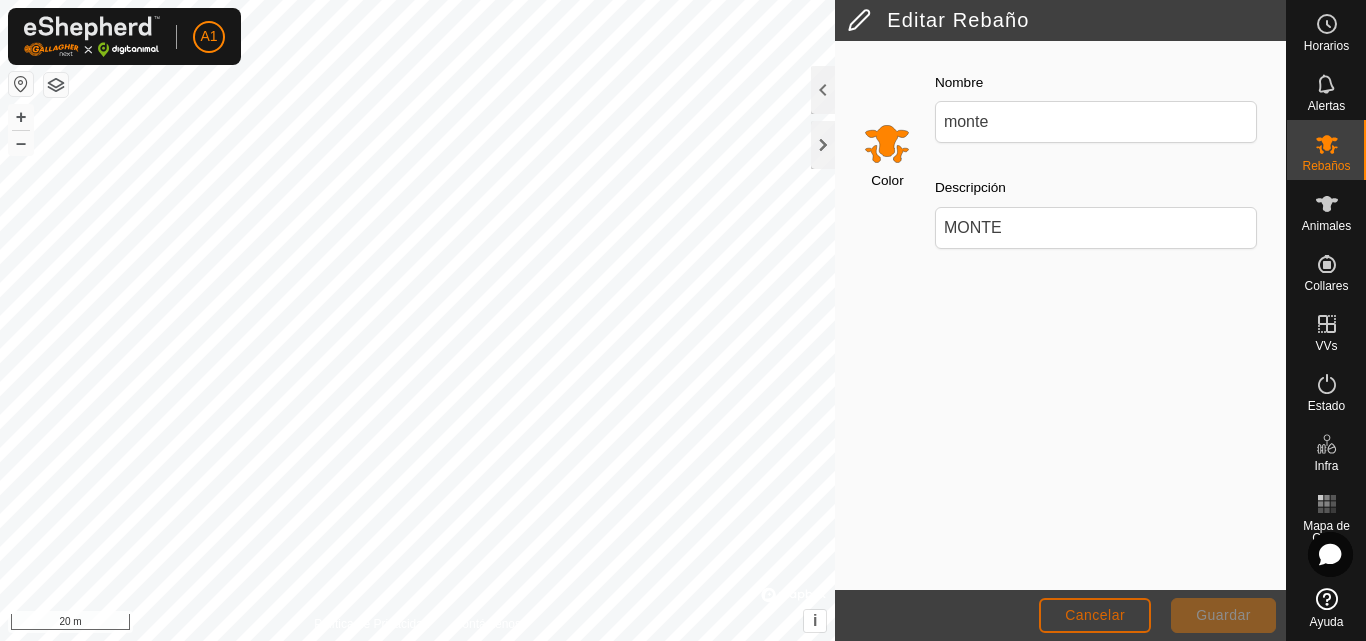 click on "Cancelar" 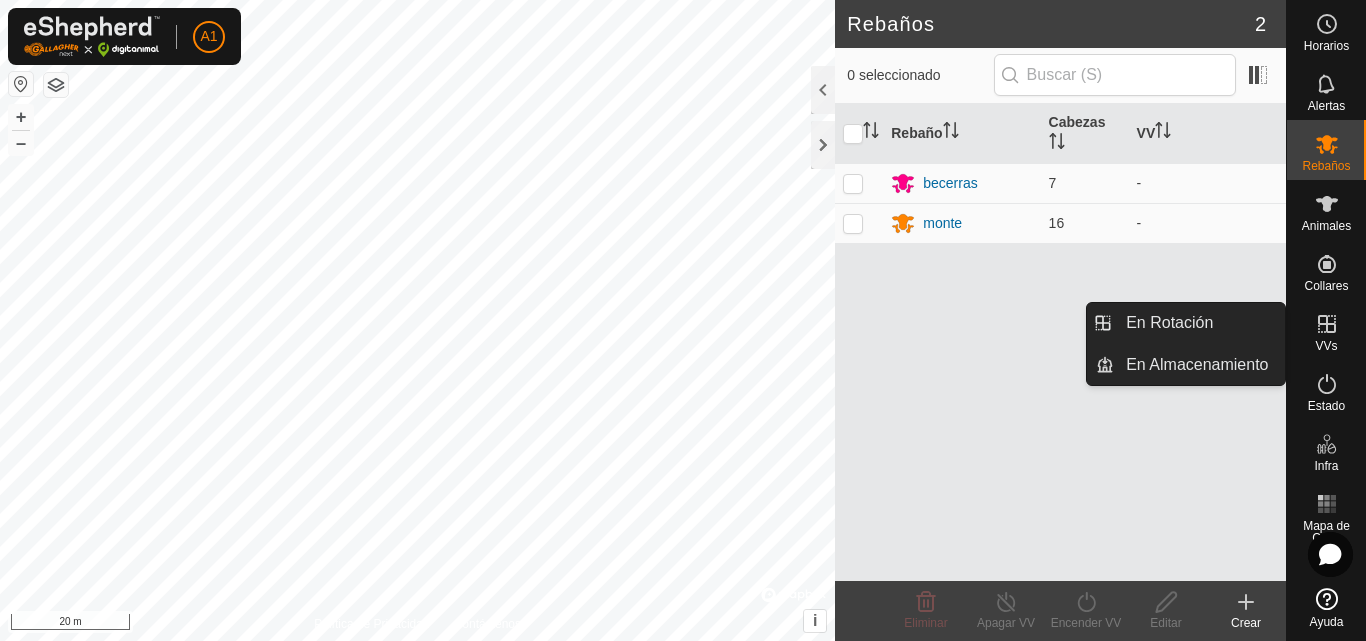 click 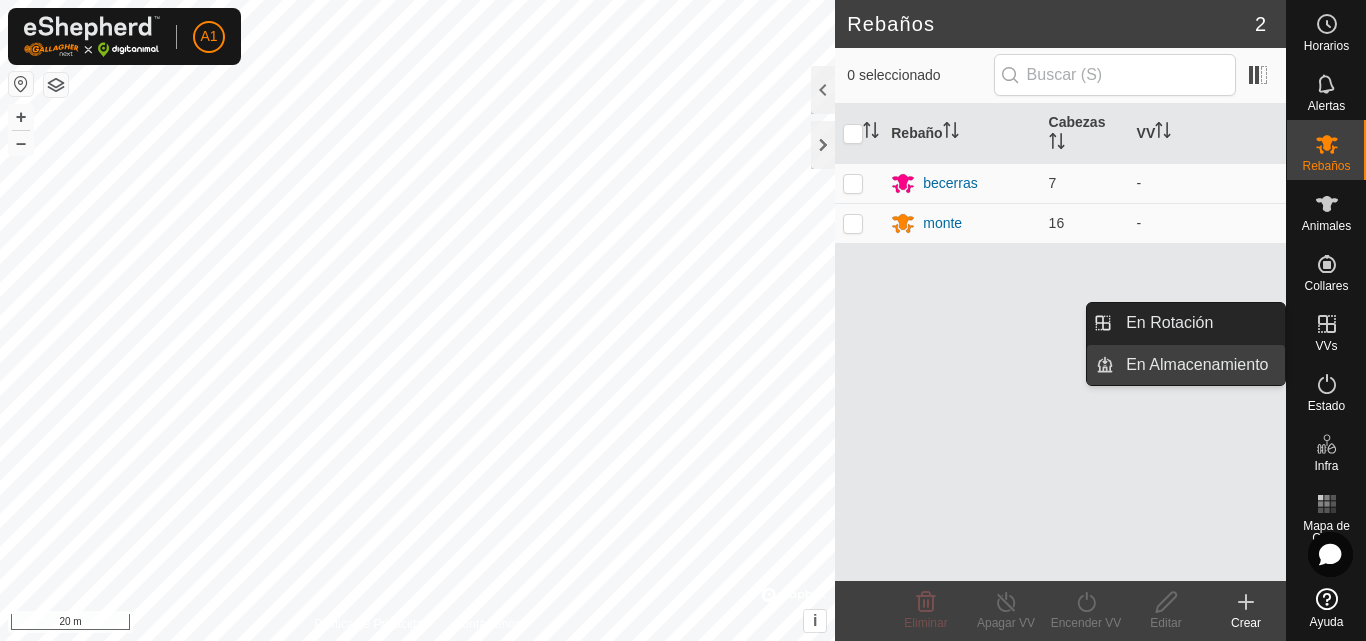 click on "En Almacenamiento" at bounding box center [1199, 365] 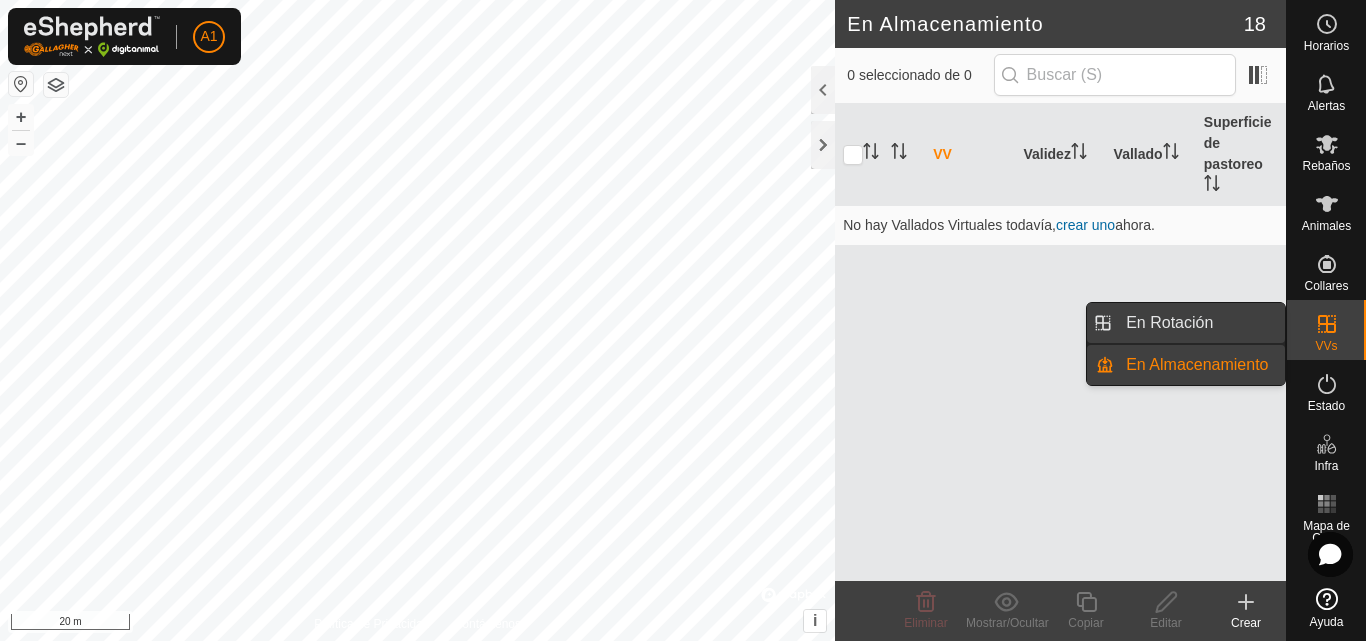 click on "En Rotación" at bounding box center [1199, 323] 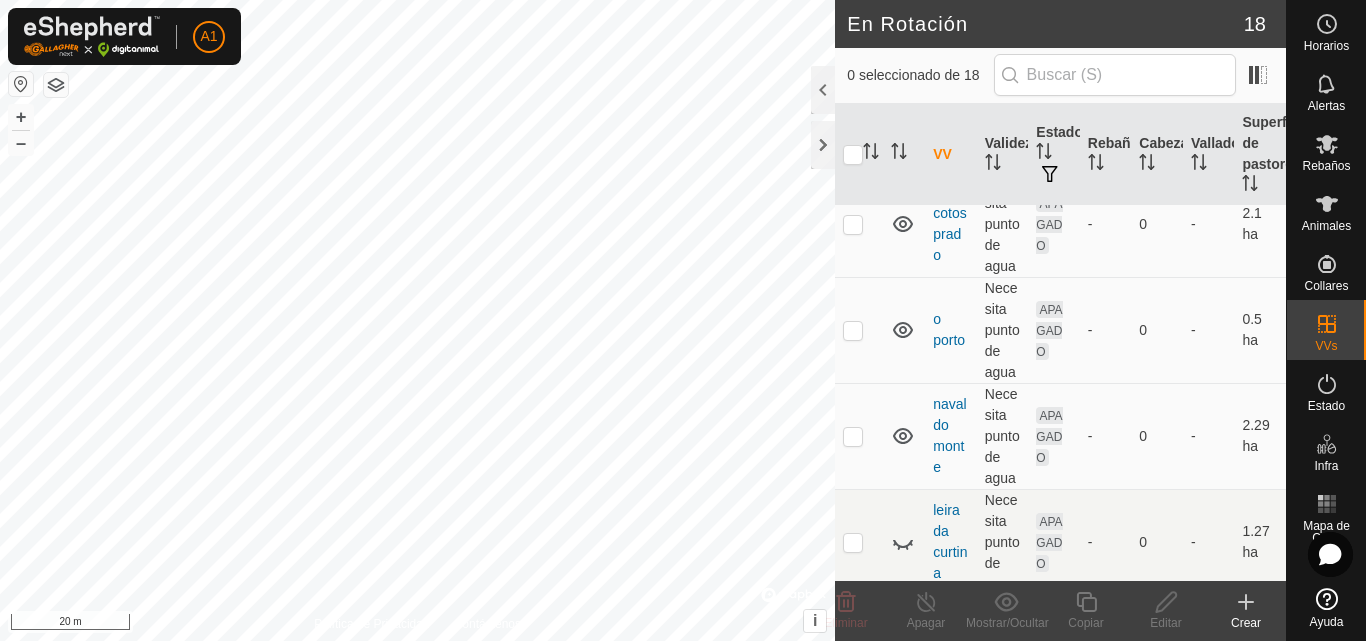 scroll, scrollTop: 500, scrollLeft: 0, axis: vertical 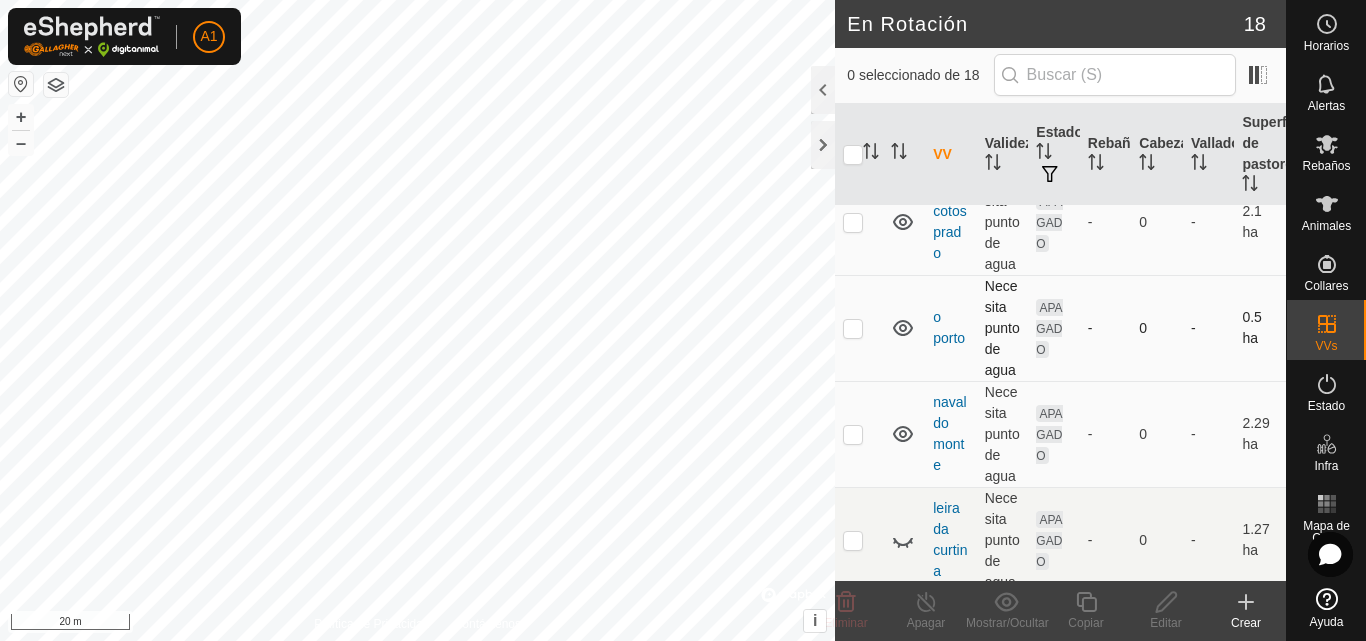 click at bounding box center (853, 328) 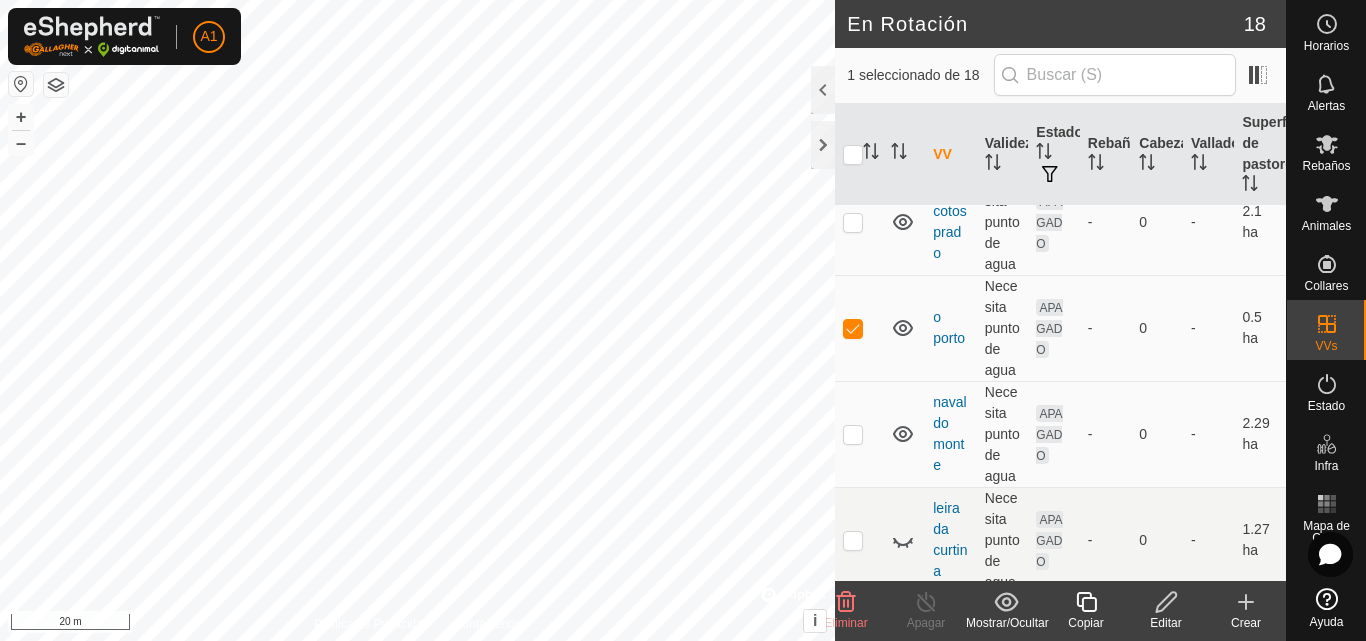 click 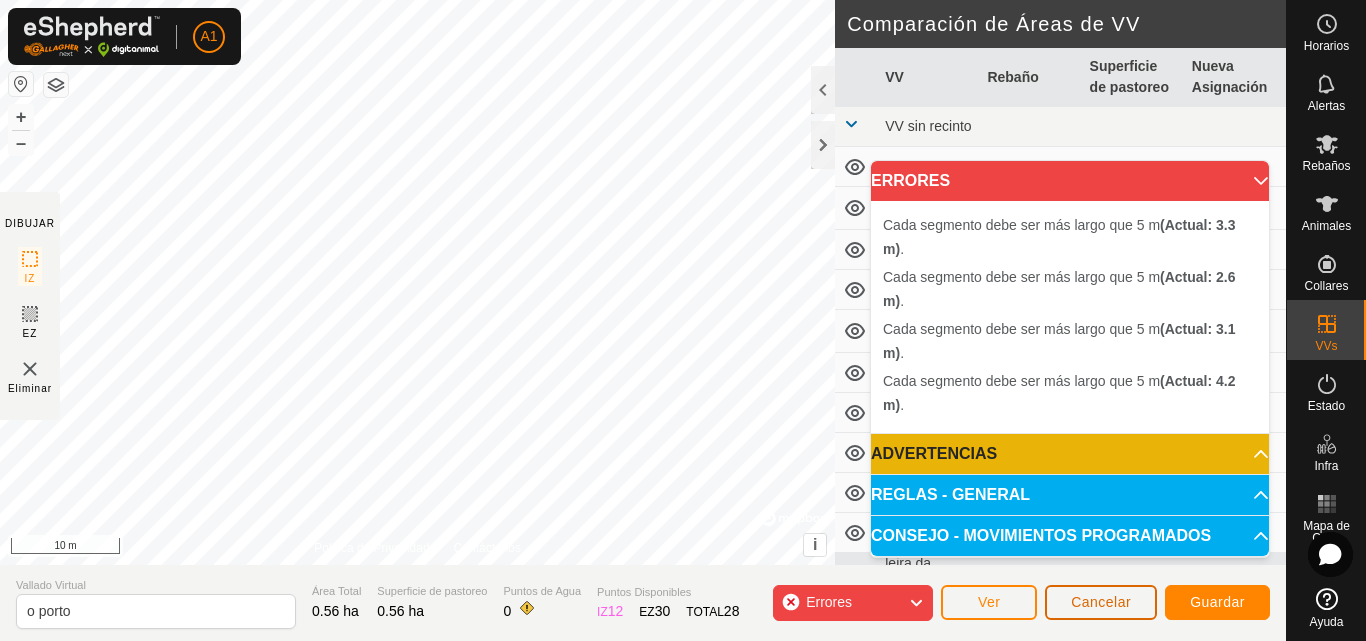 click on "Cancelar" 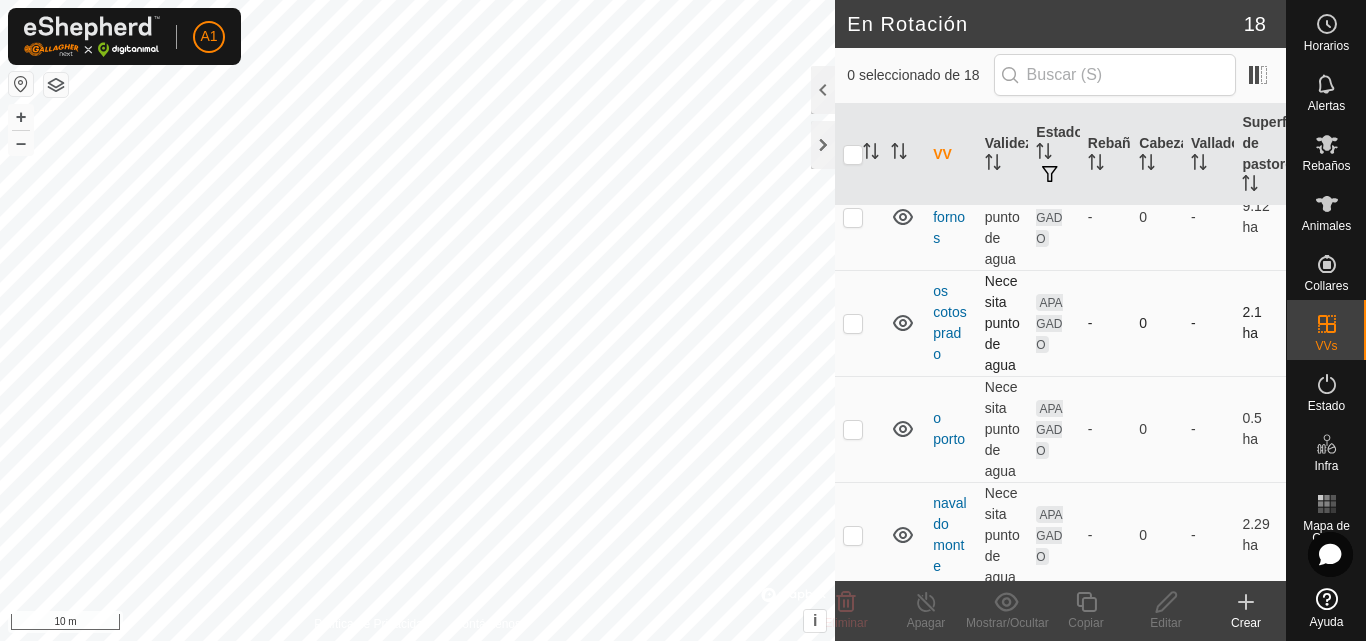 scroll, scrollTop: 400, scrollLeft: 0, axis: vertical 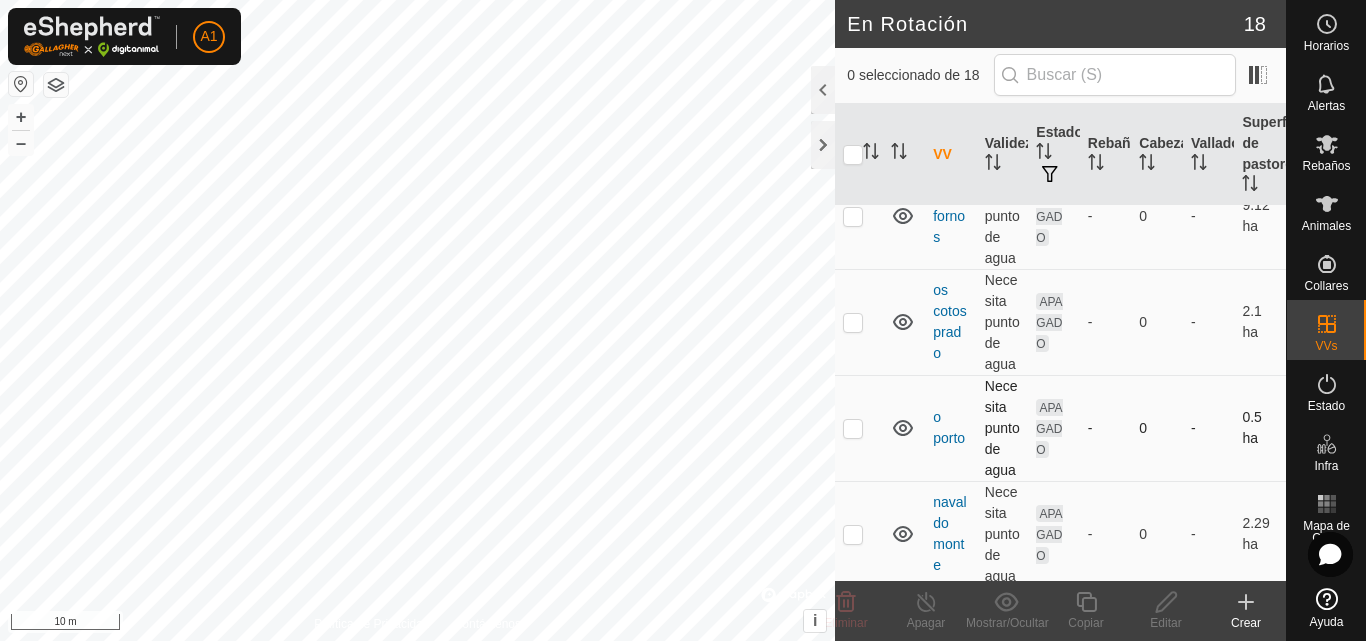 click at bounding box center (853, 428) 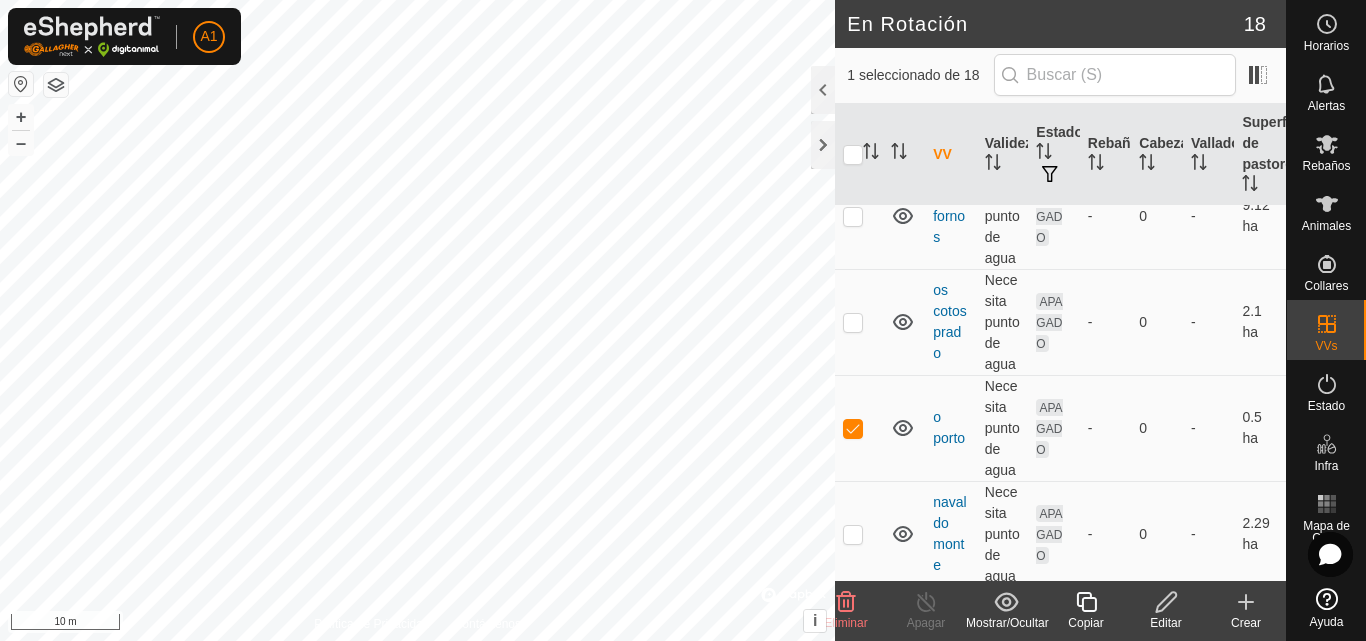 click 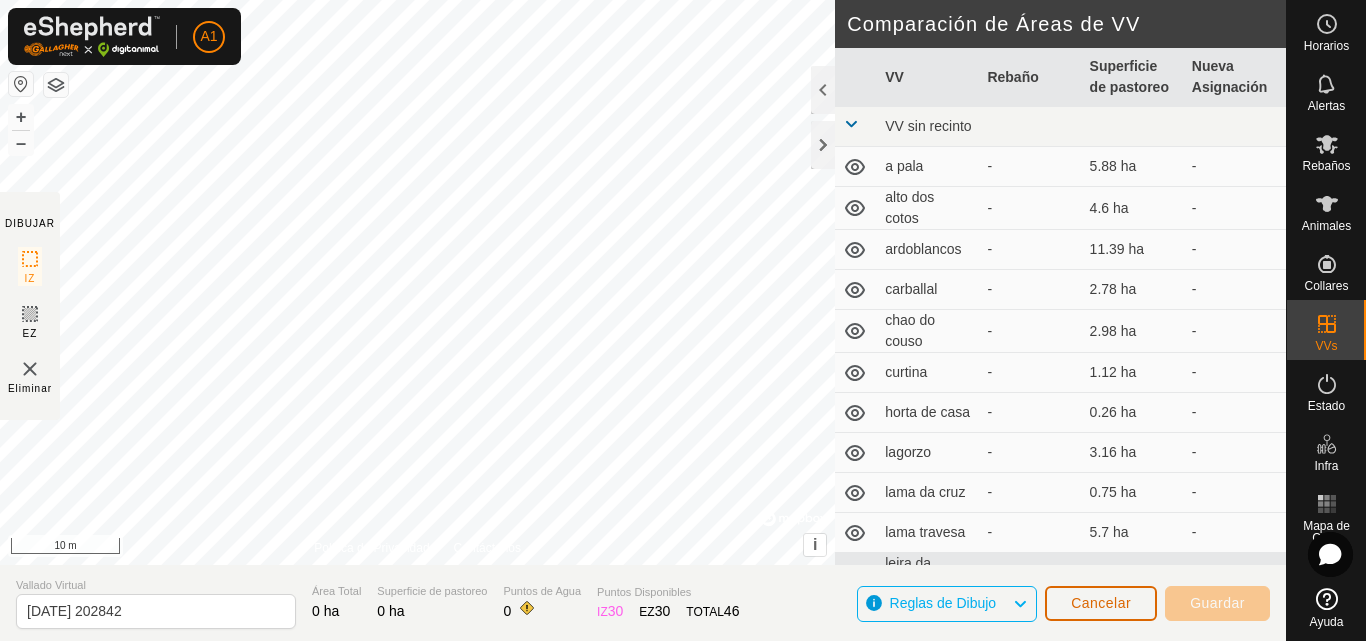click on "Cancelar" 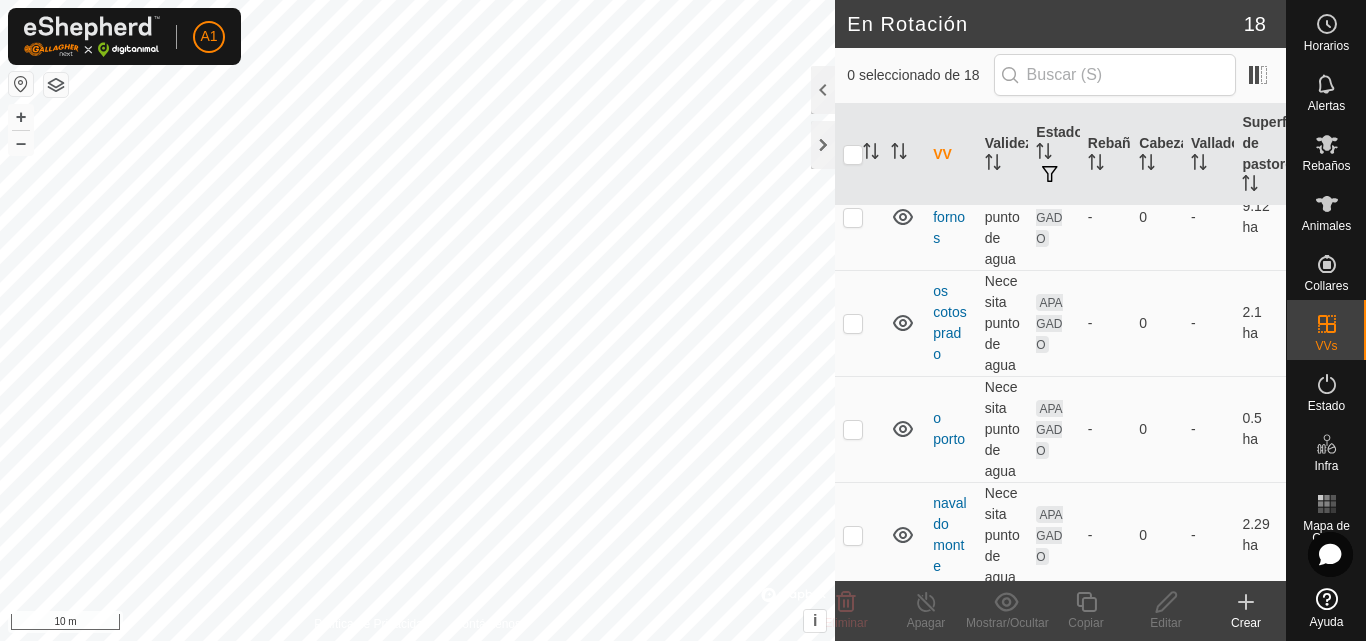 scroll, scrollTop: 400, scrollLeft: 0, axis: vertical 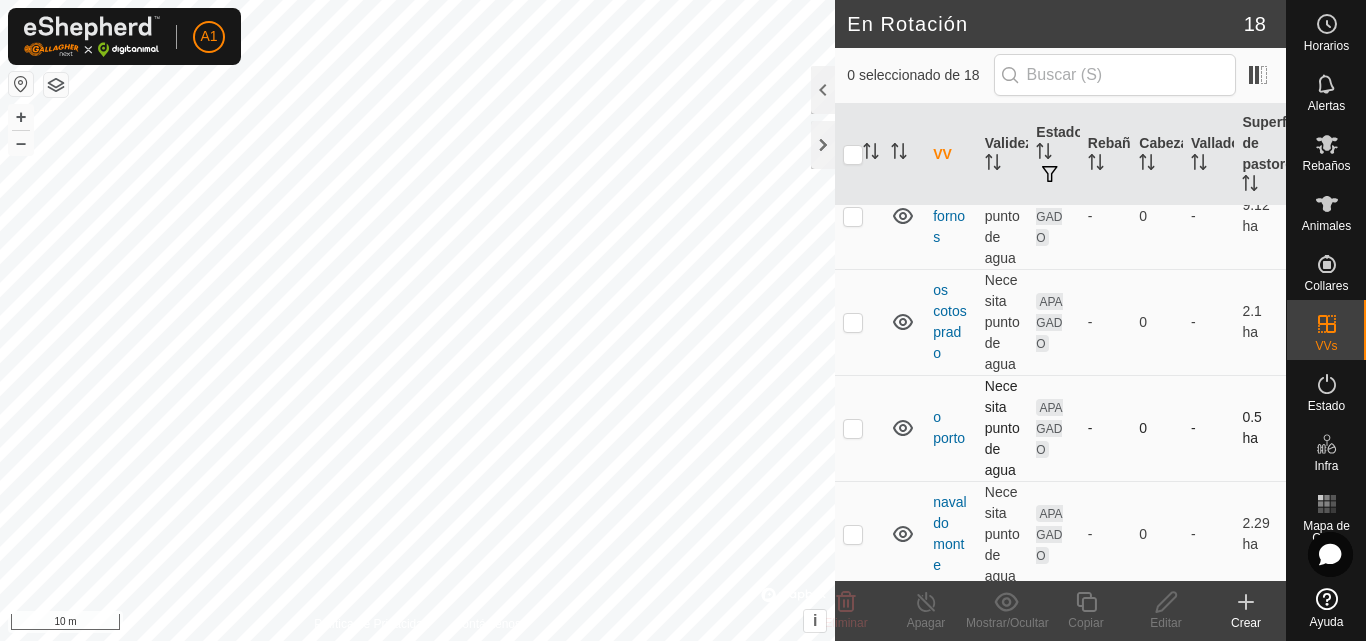 click at bounding box center [853, 428] 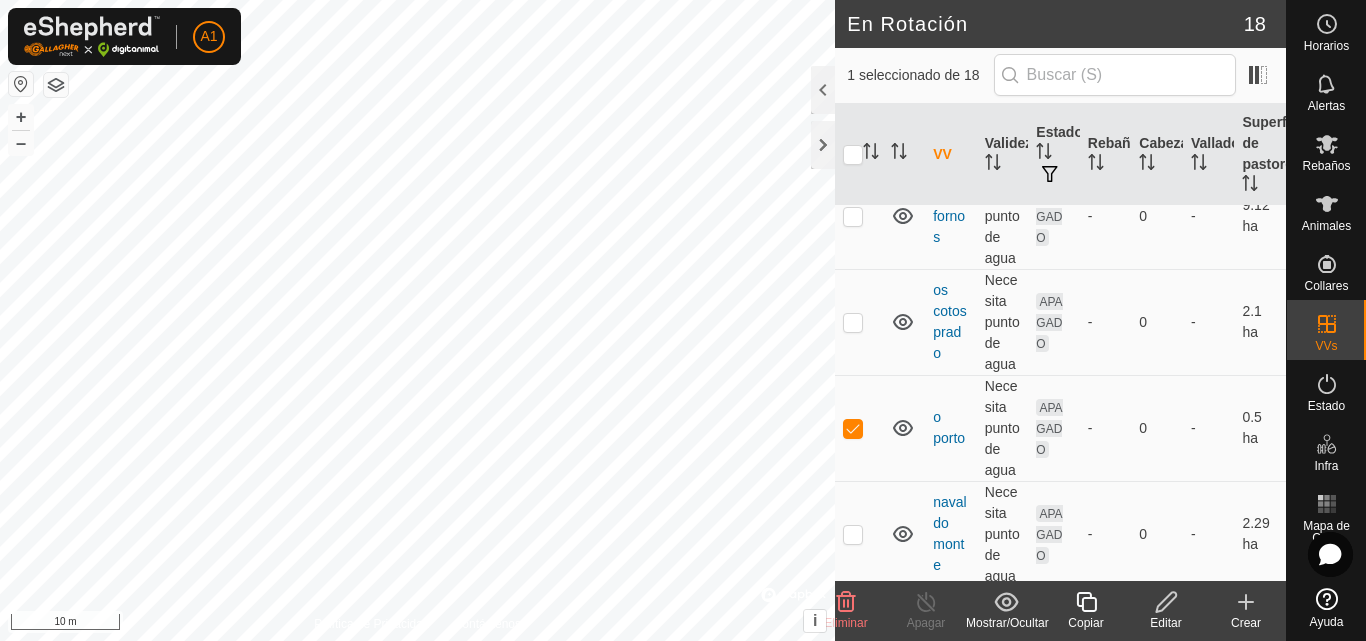 click 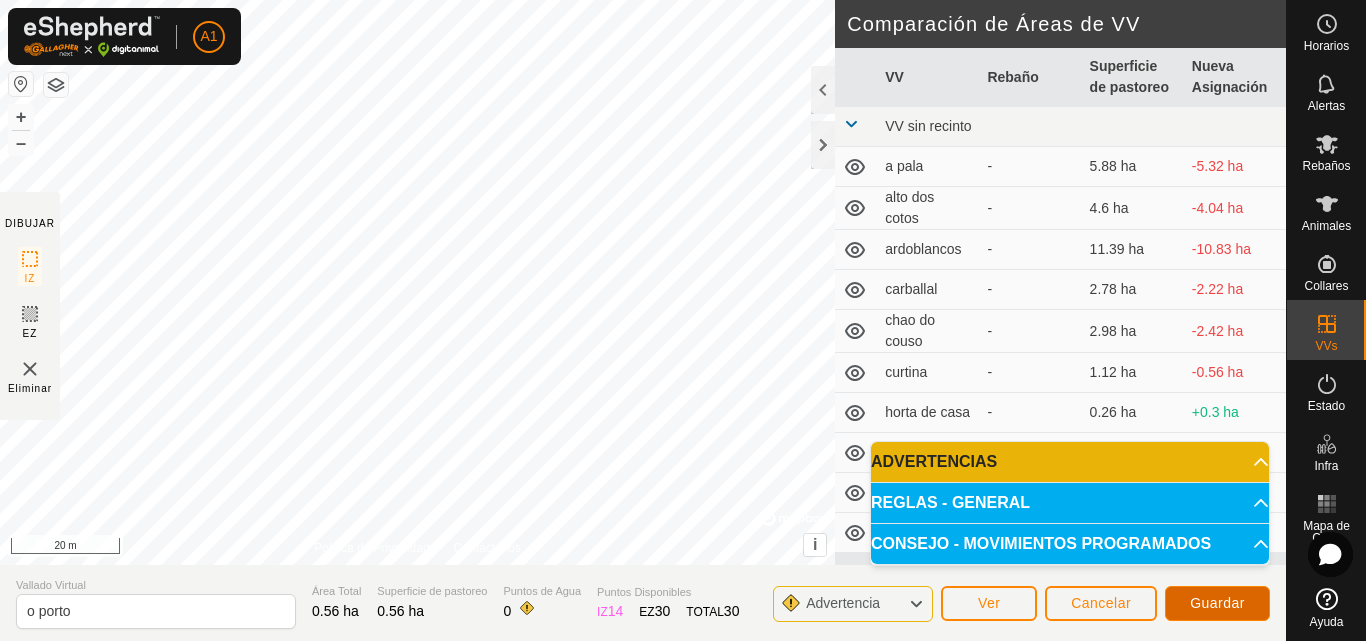 click on "Guardar" 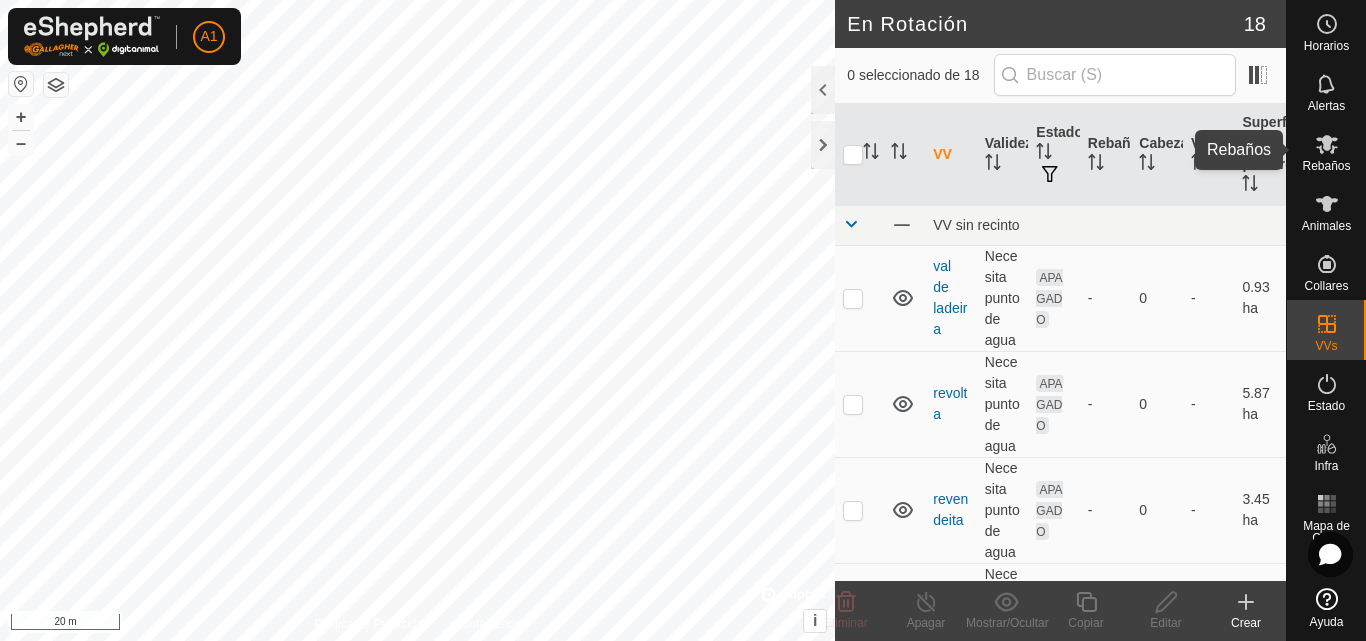 click 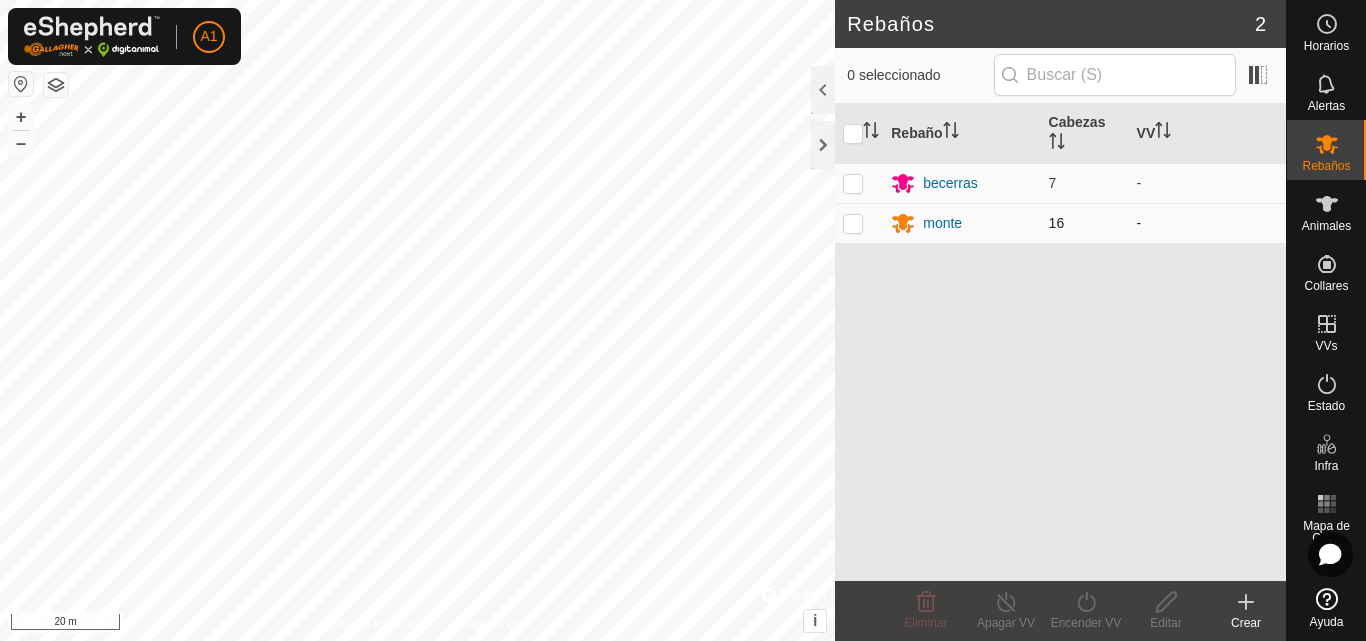 click at bounding box center [853, 223] 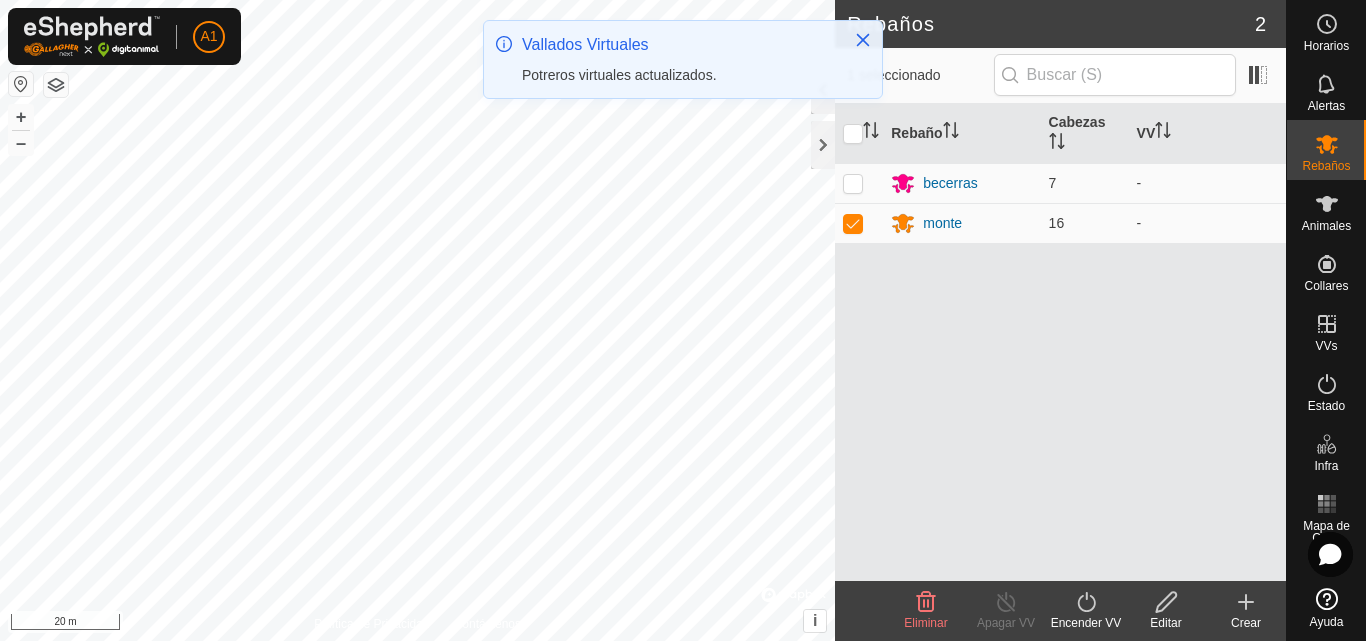 click 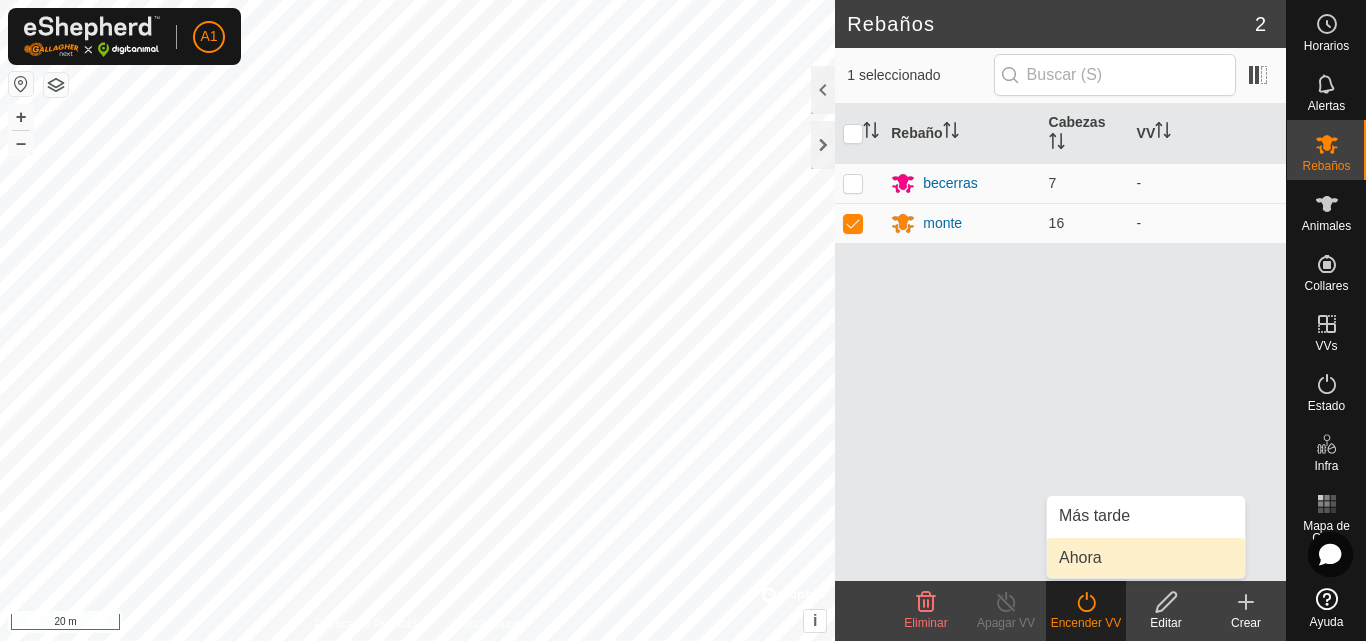 click on "Ahora" at bounding box center [1146, 558] 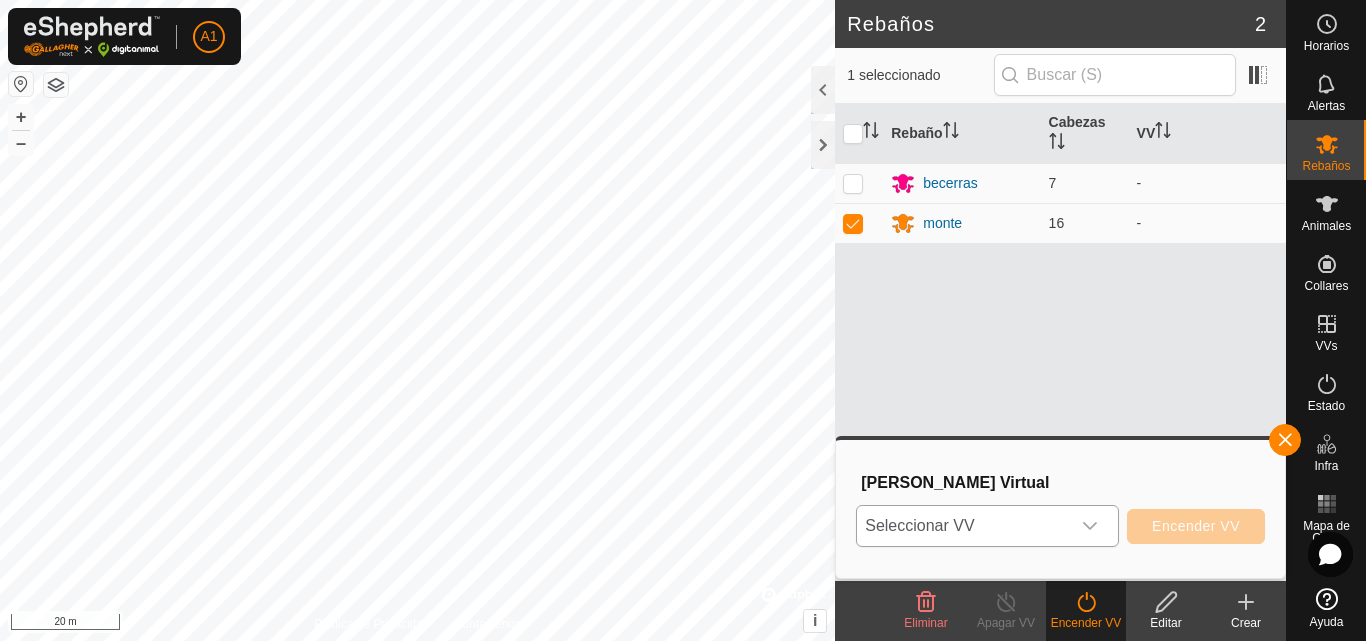 click 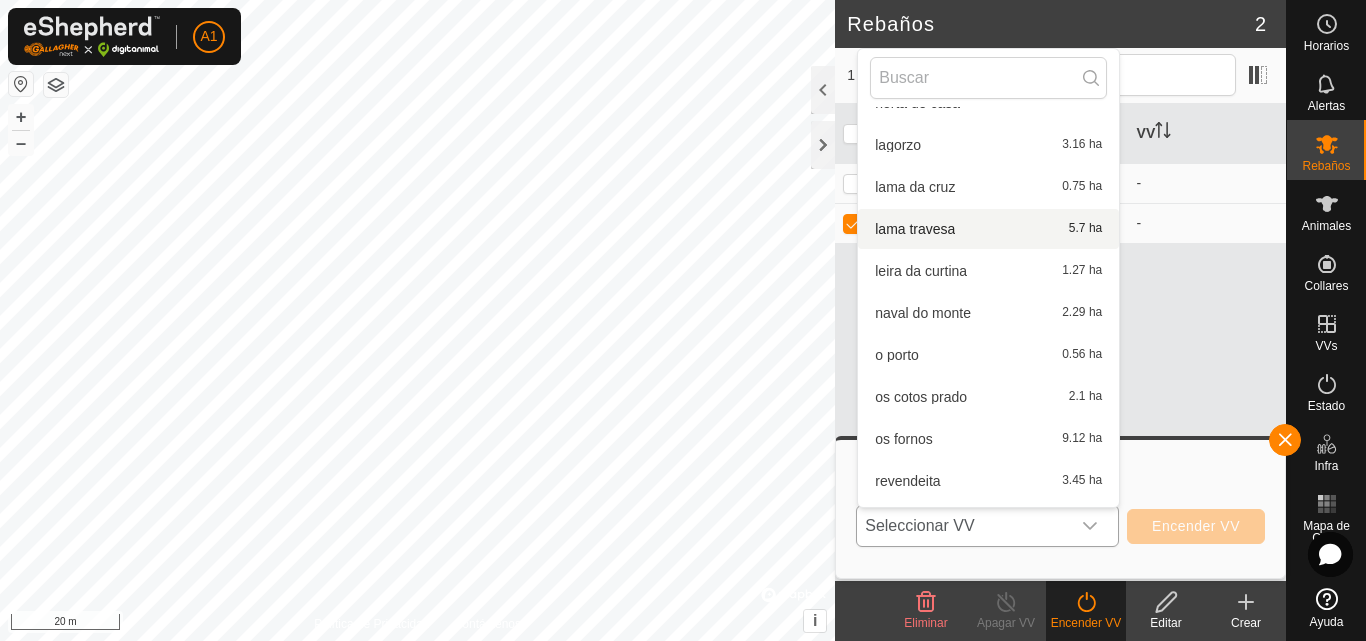 scroll, scrollTop: 400, scrollLeft: 0, axis: vertical 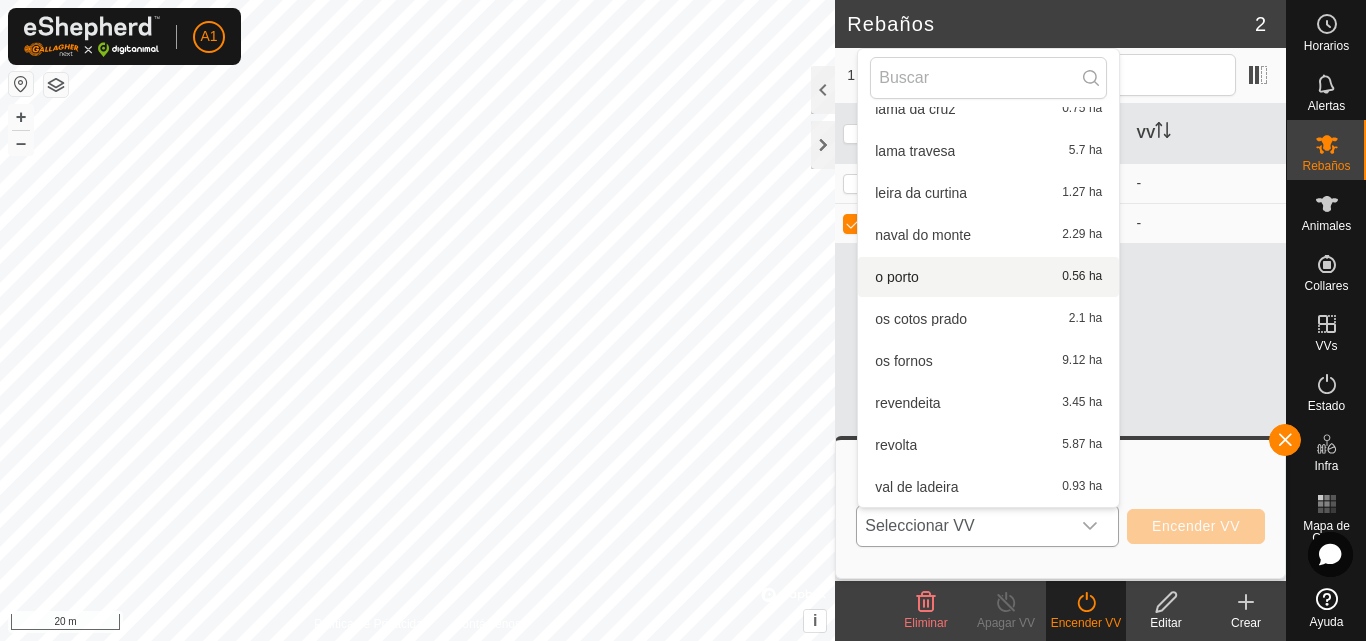 click on "o porto  0.56 ha" at bounding box center (988, 277) 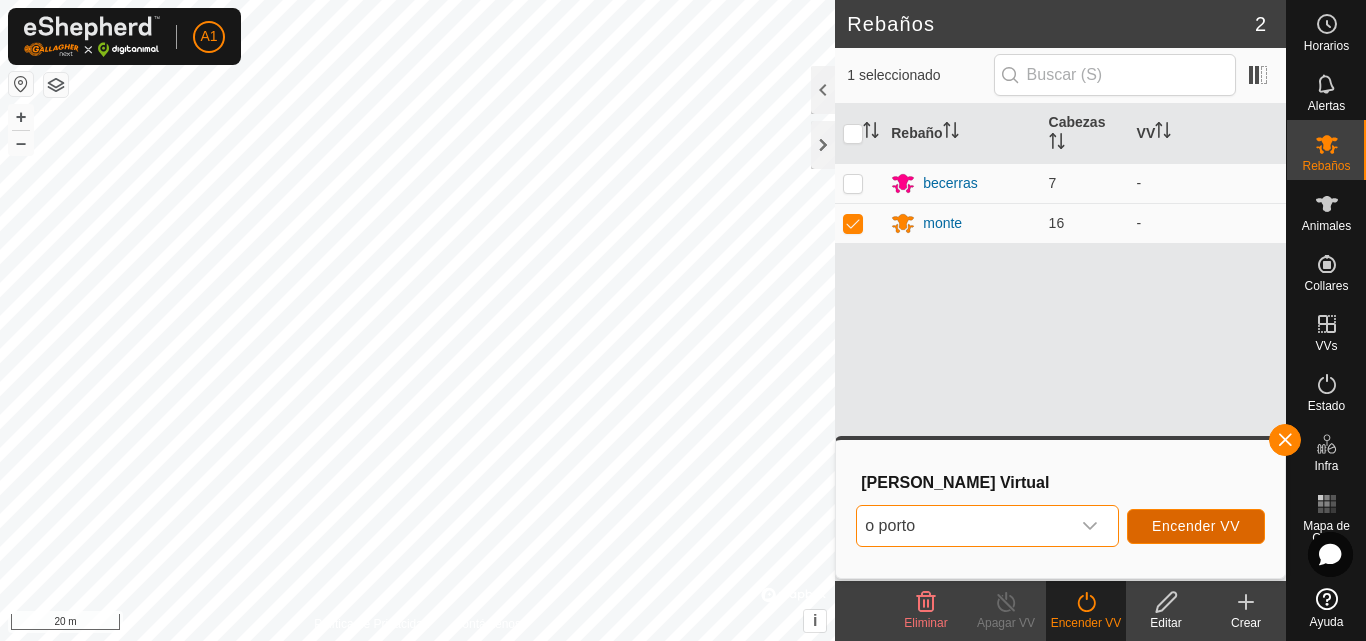 click on "Encender VV" at bounding box center (1196, 526) 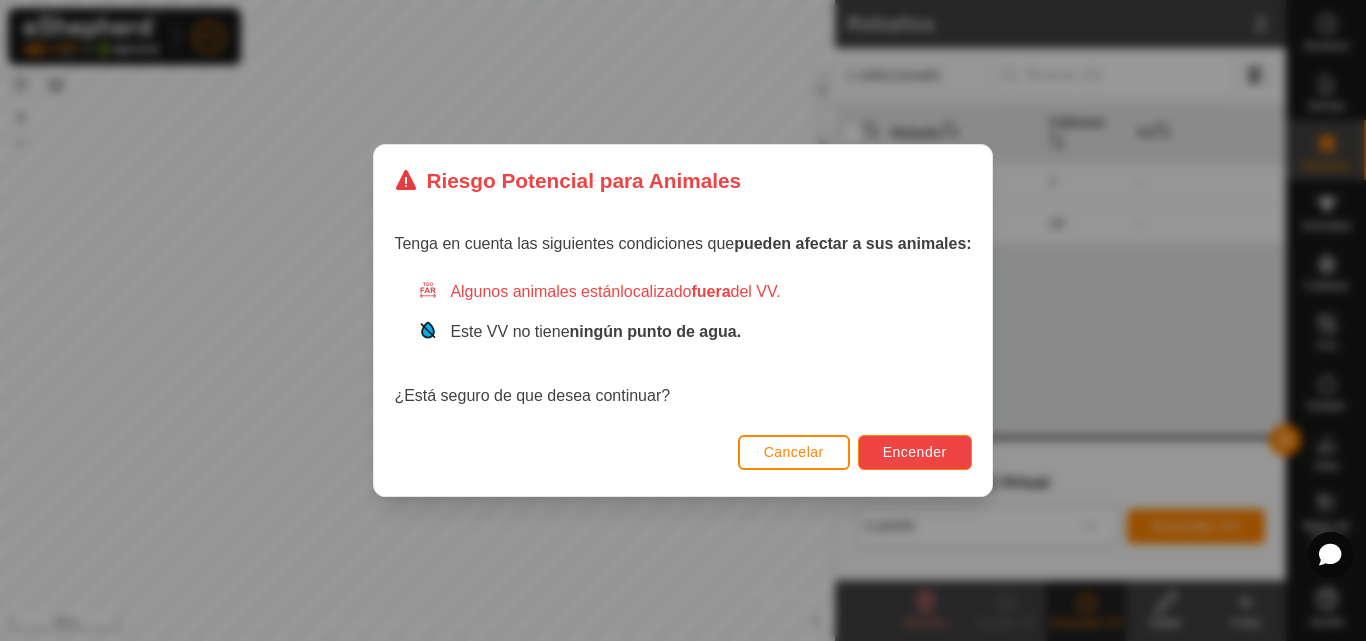 click on "Encender" at bounding box center (915, 452) 